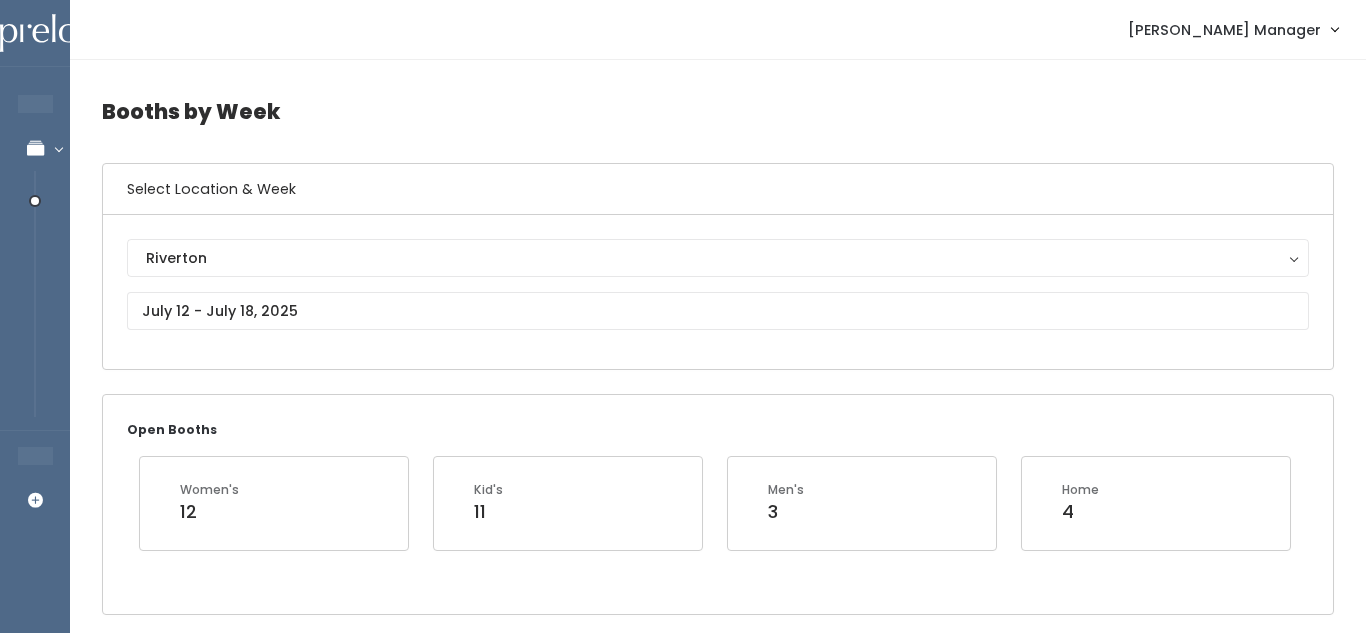 scroll, scrollTop: 0, scrollLeft: 0, axis: both 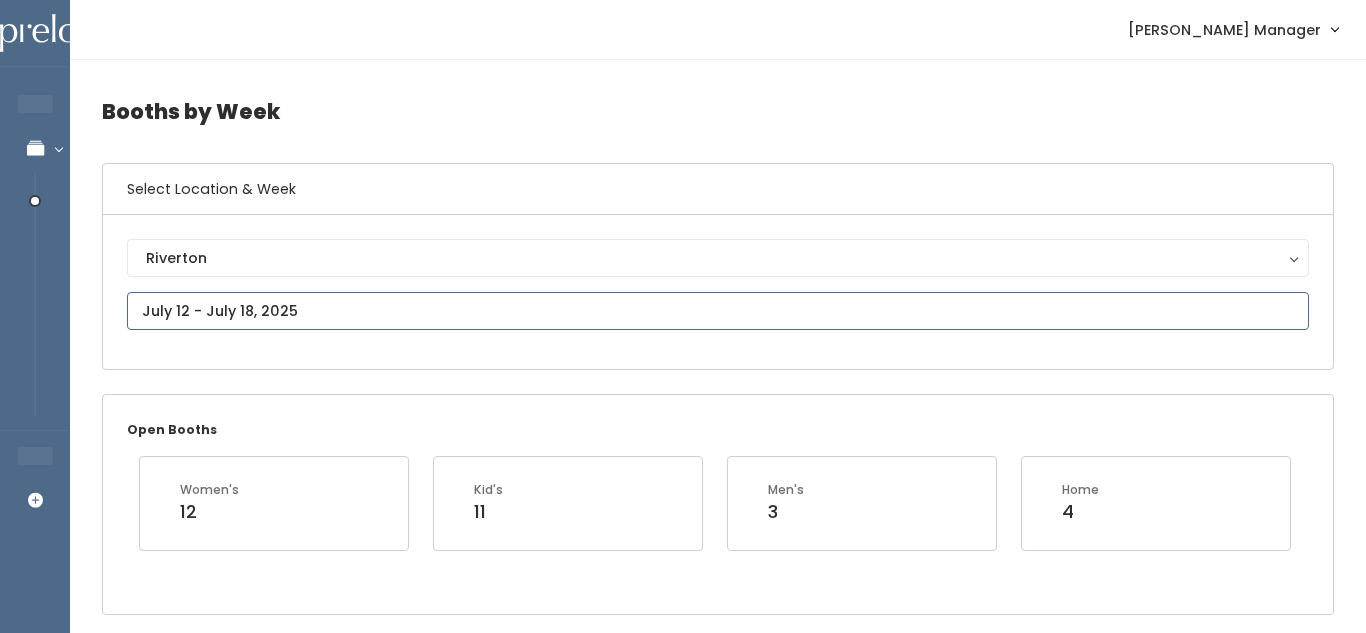 click at bounding box center [718, 311] 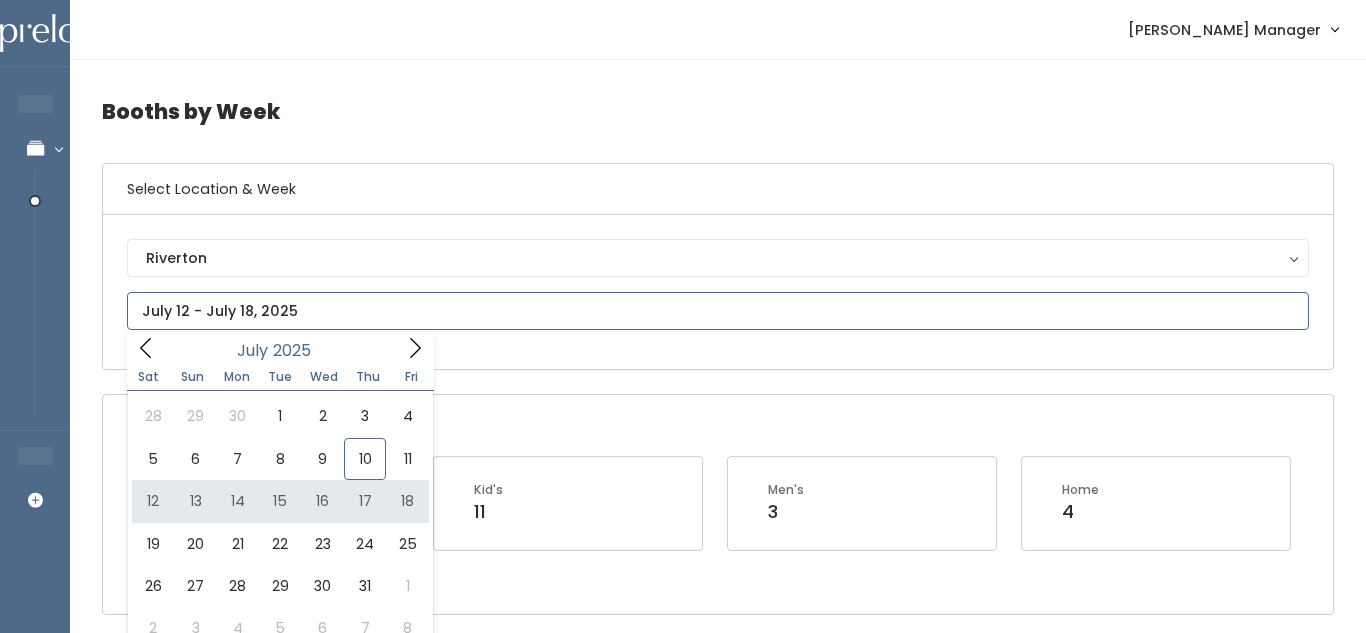 type on "July 12 to July 18" 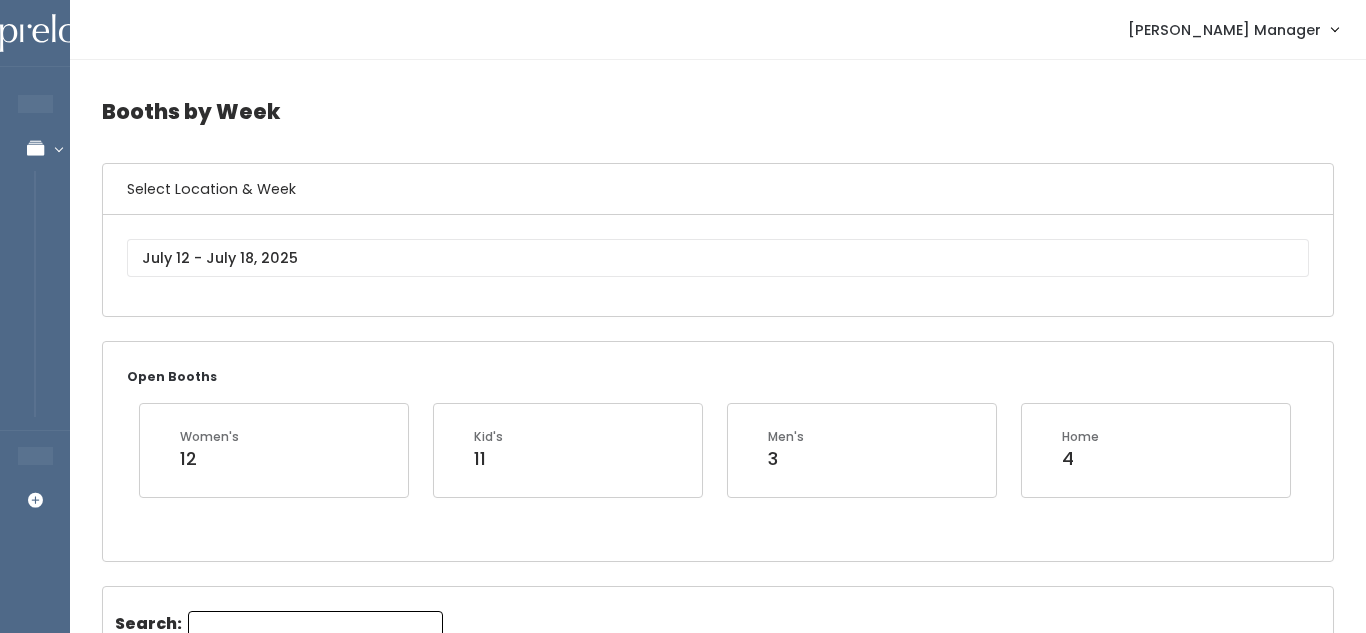 scroll, scrollTop: 0, scrollLeft: 0, axis: both 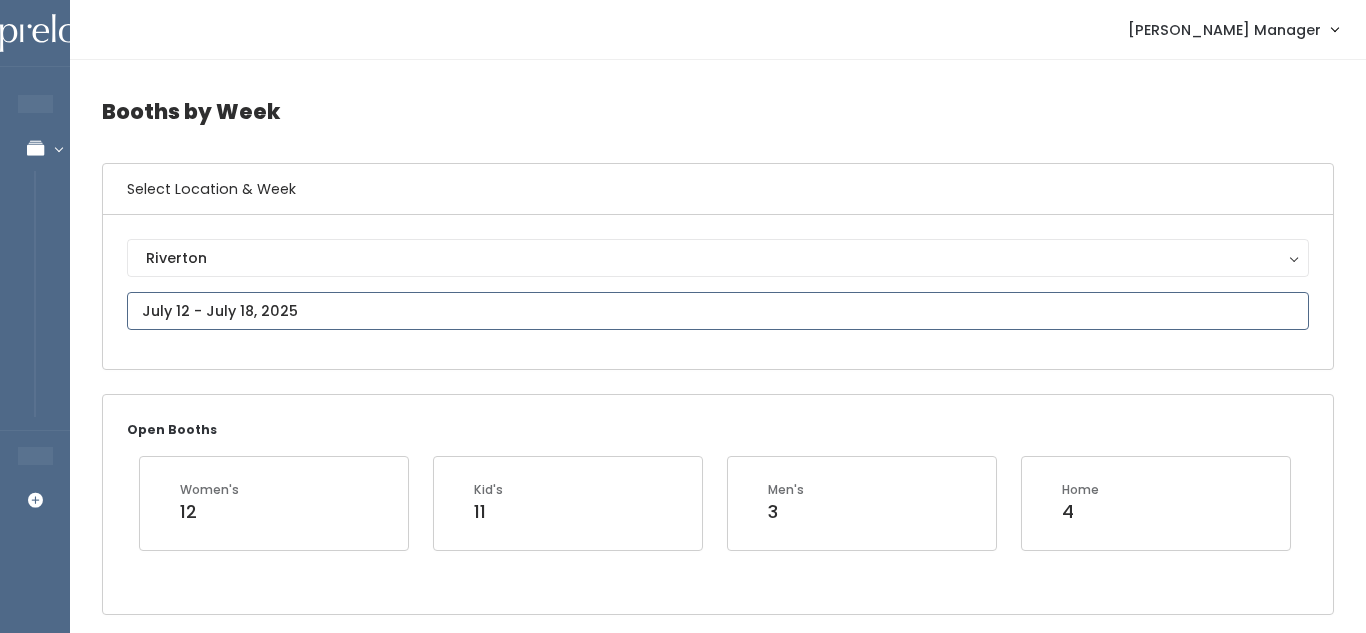 click at bounding box center [718, 311] 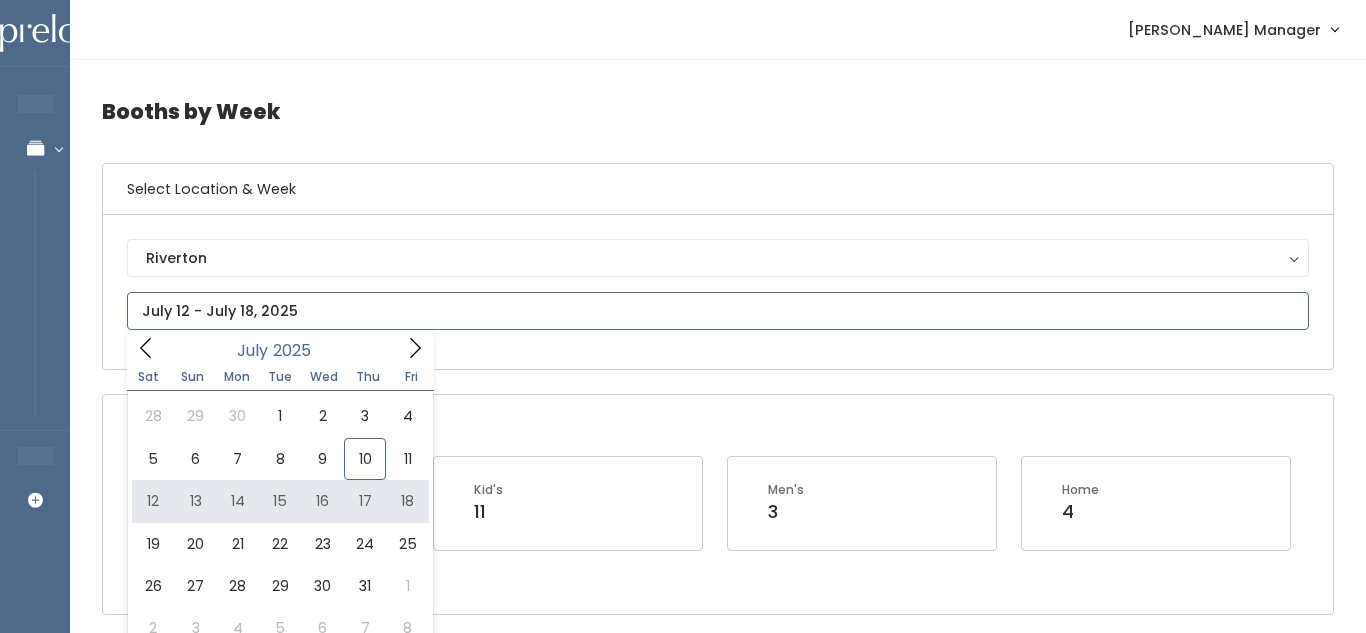 type on "July 12 to July 18" 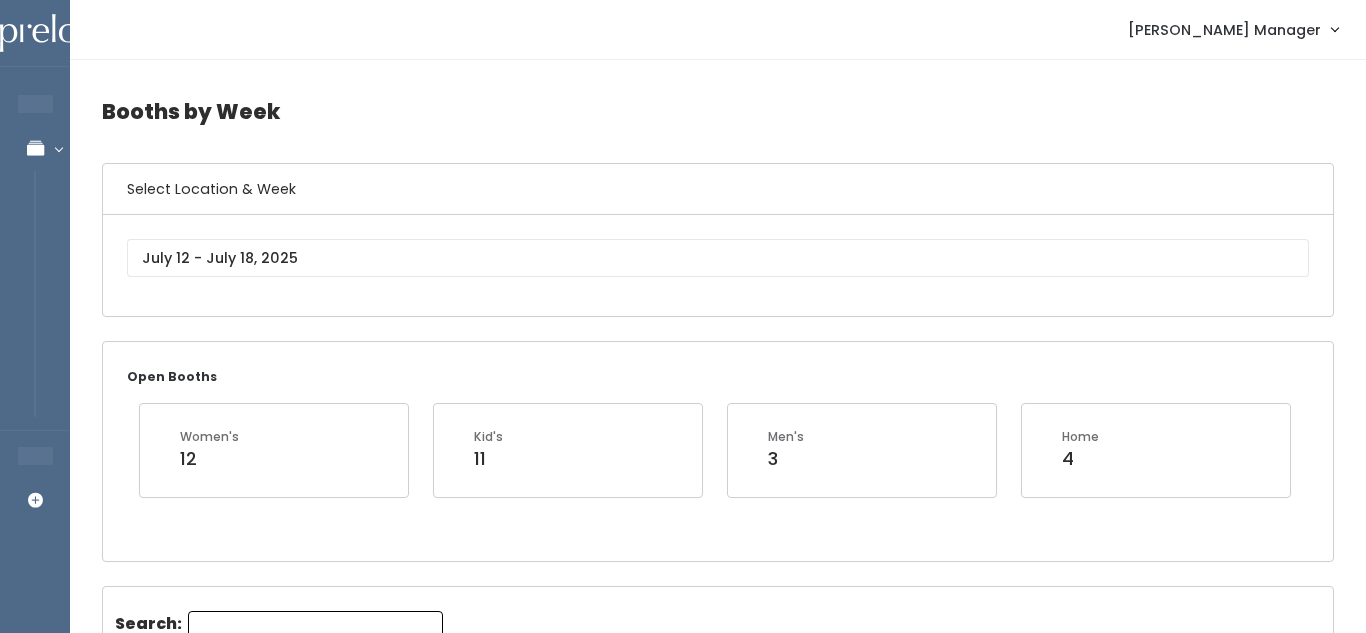 scroll, scrollTop: 0, scrollLeft: 0, axis: both 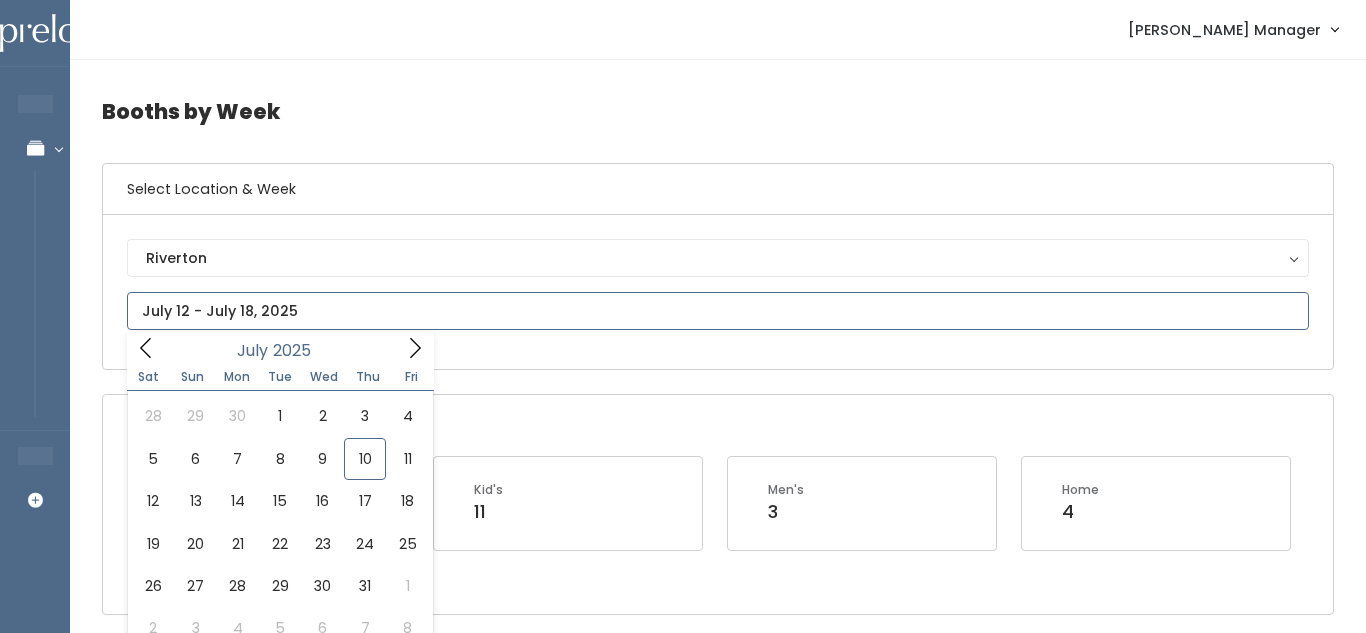 click at bounding box center (718, 311) 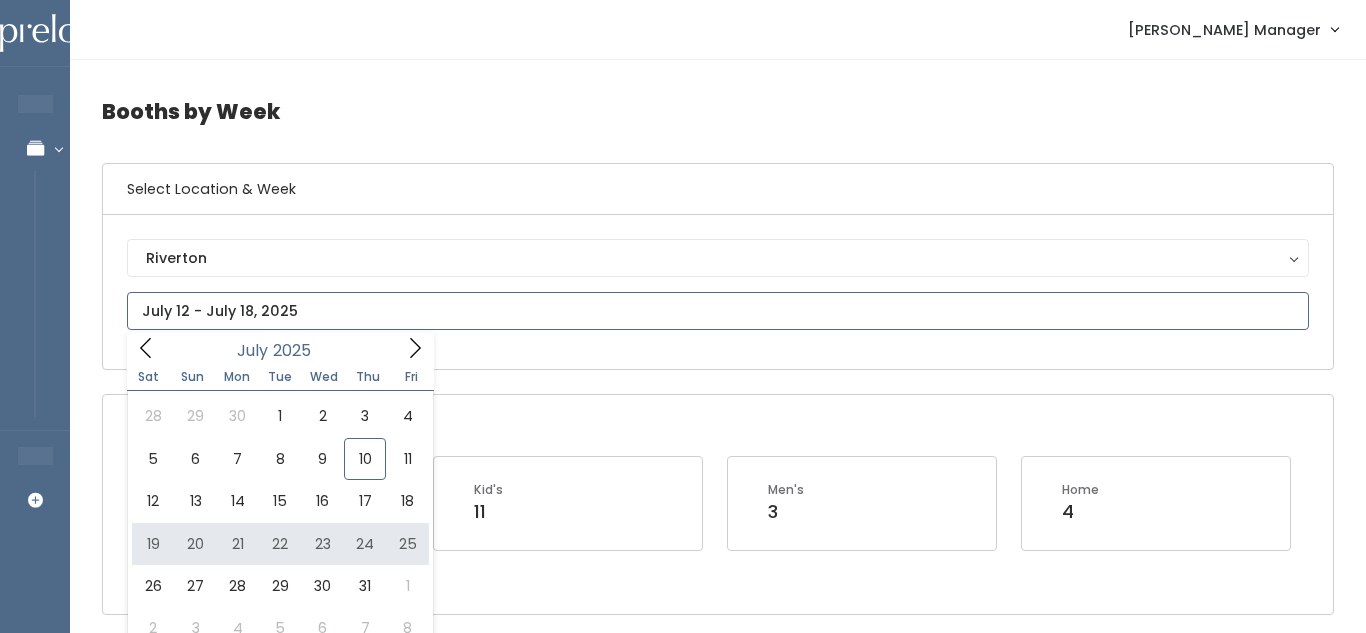 type on "July 19 to July 25" 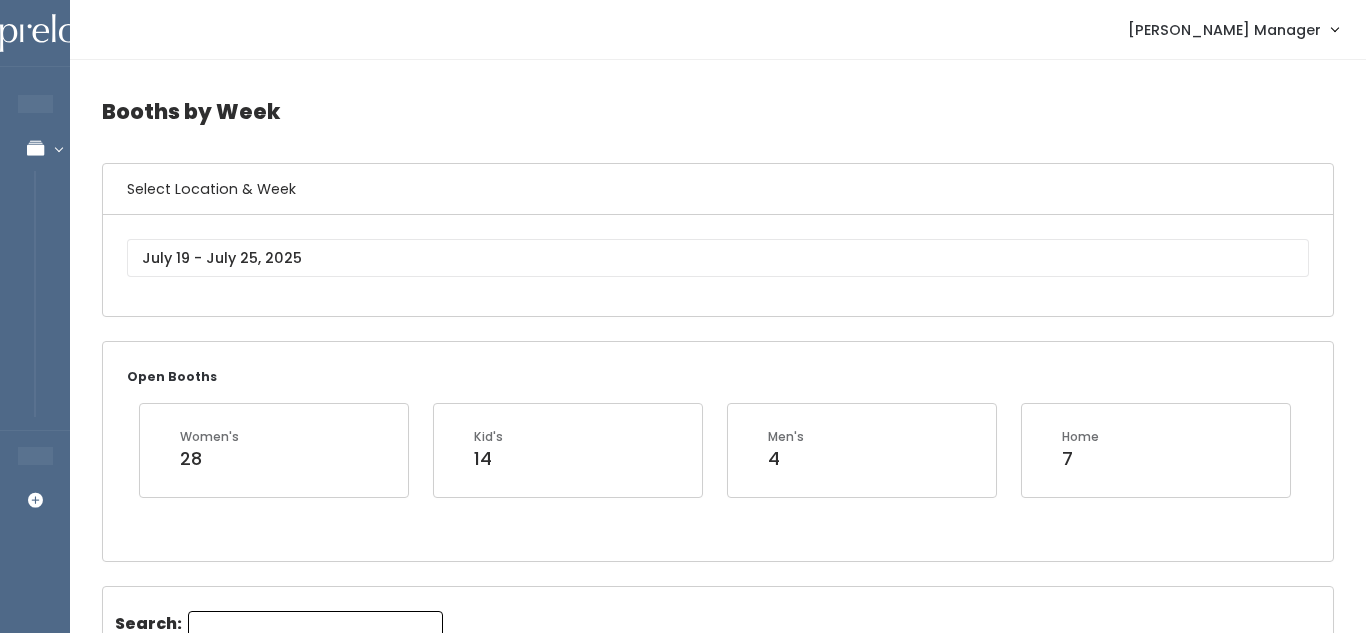 scroll, scrollTop: 0, scrollLeft: 0, axis: both 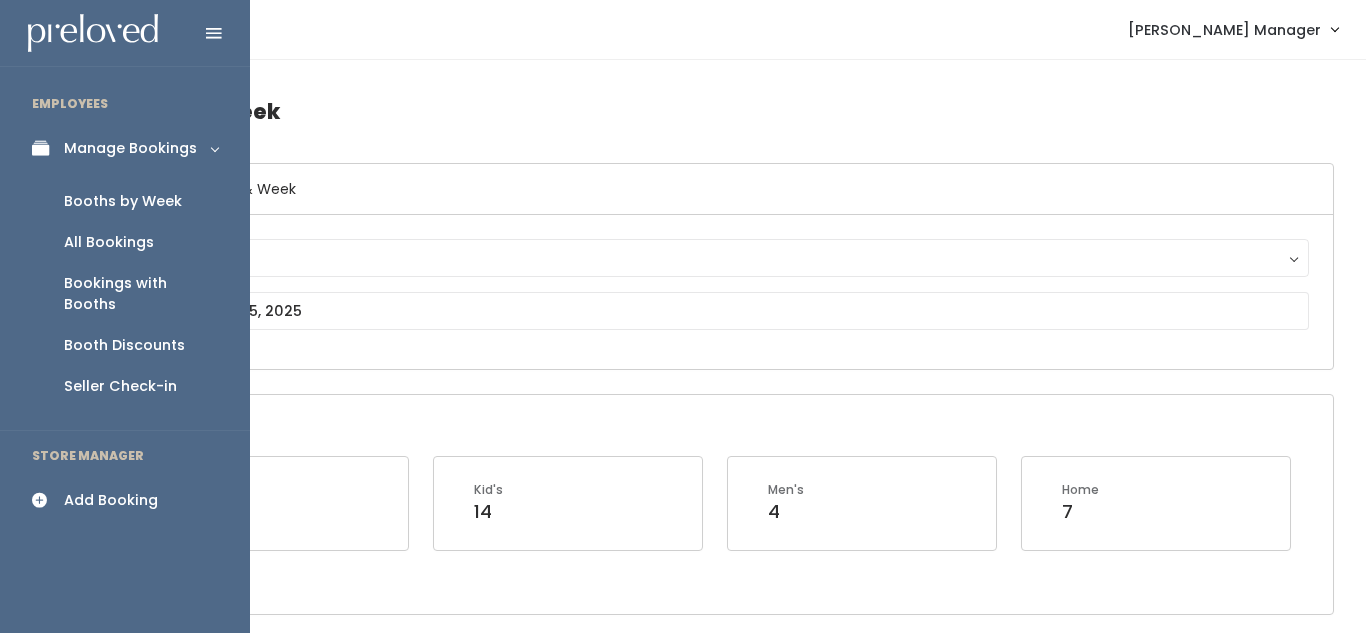 click on "Booths by Week" at bounding box center (123, 201) 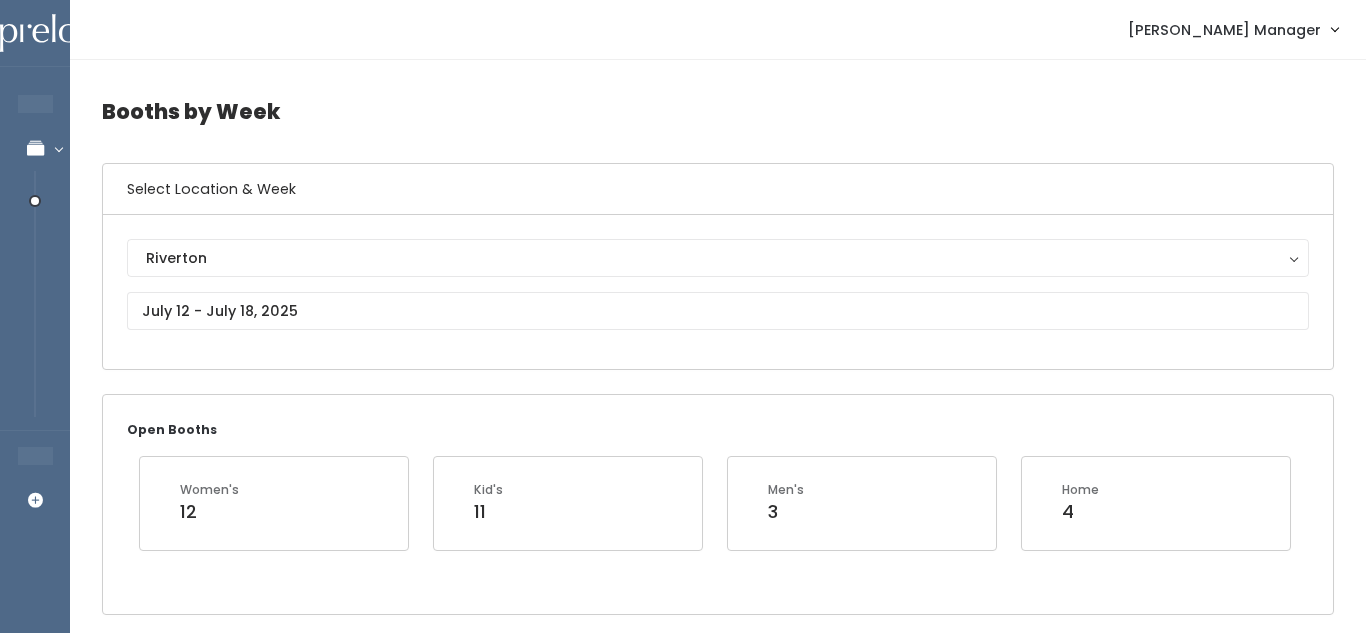 scroll, scrollTop: 0, scrollLeft: 0, axis: both 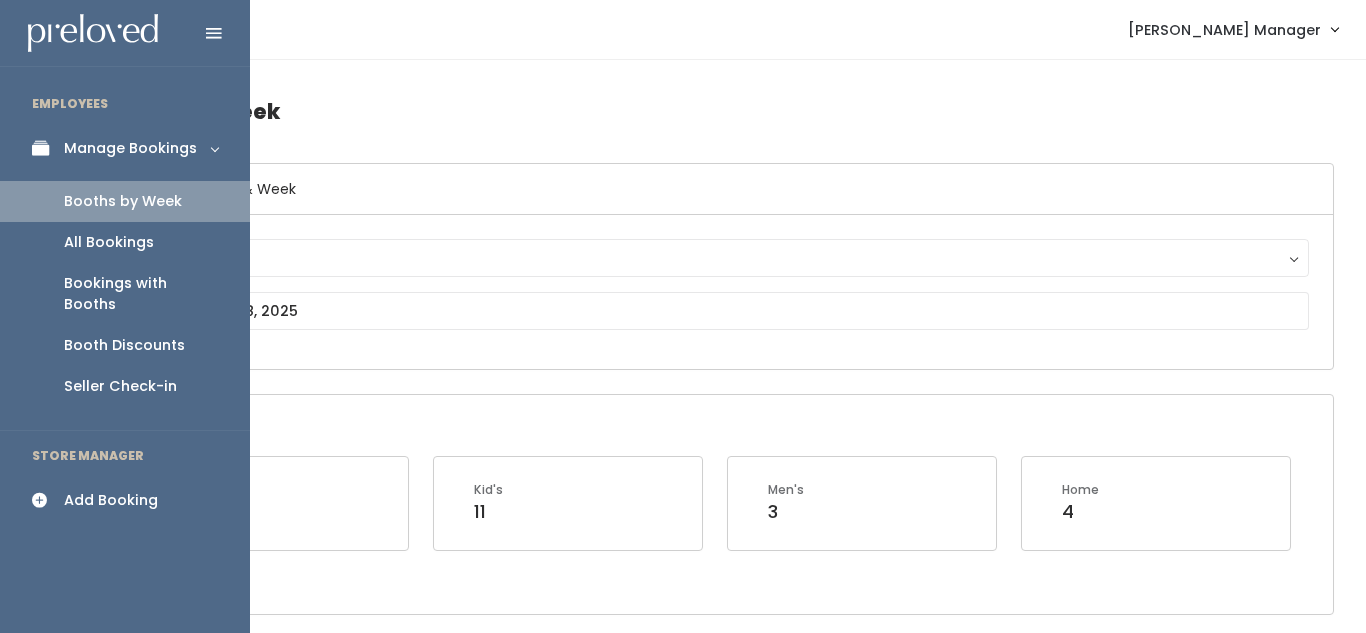 click on "All Bookings" at bounding box center (109, 242) 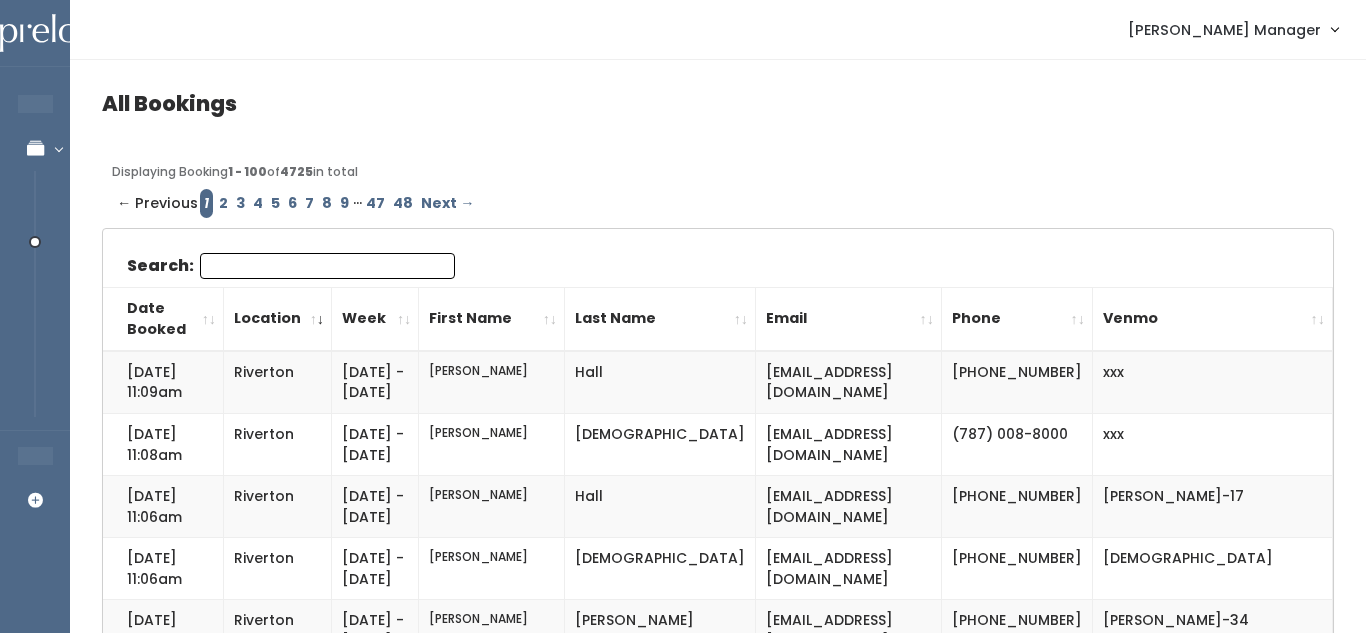 scroll, scrollTop: 0, scrollLeft: 0, axis: both 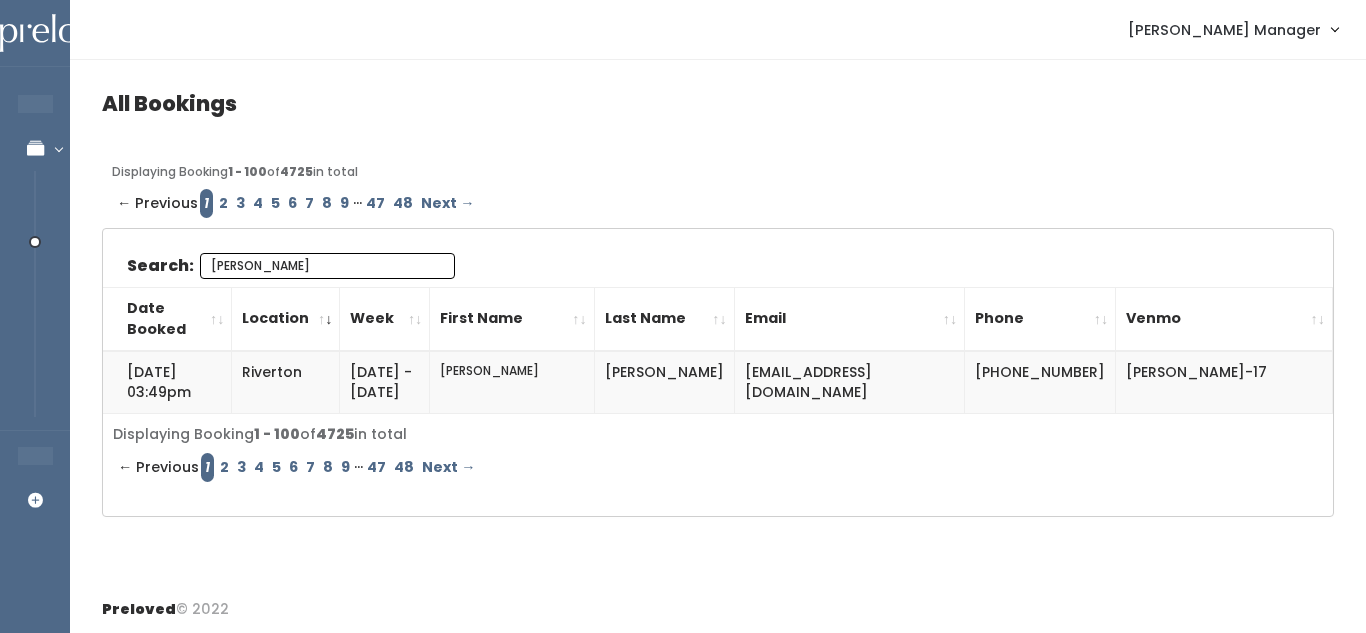 type on "erin" 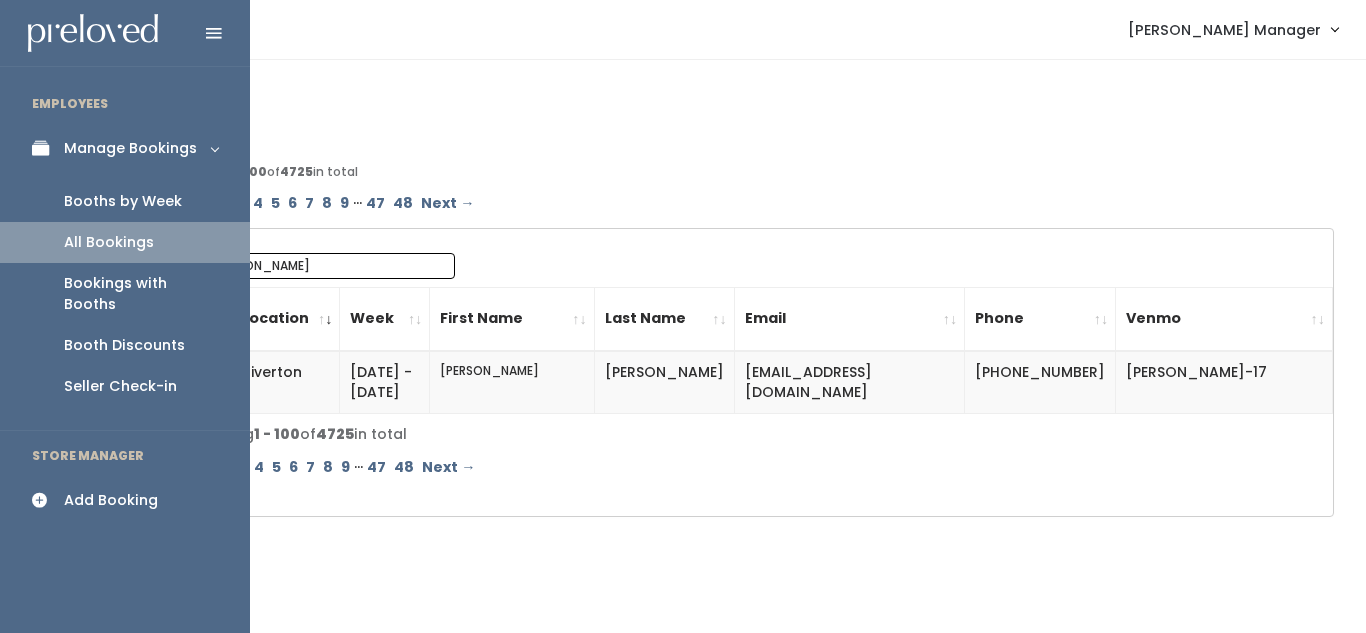click on "Add Booking" at bounding box center [111, 500] 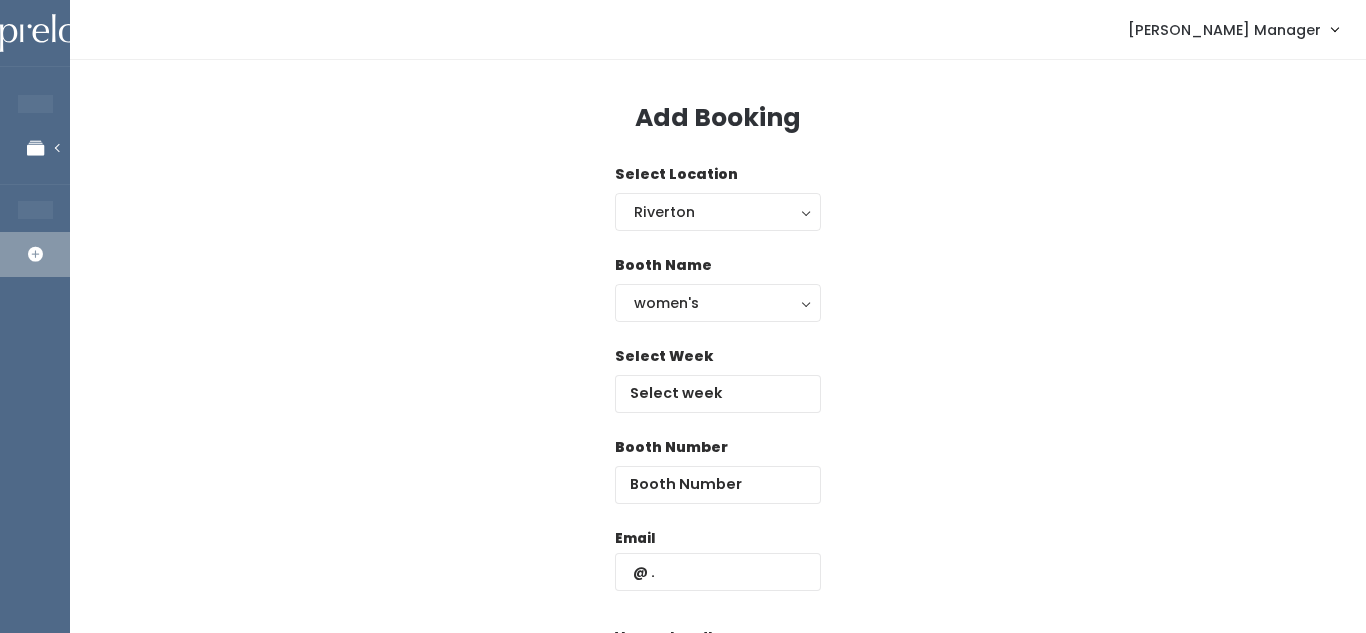 scroll, scrollTop: 0, scrollLeft: 0, axis: both 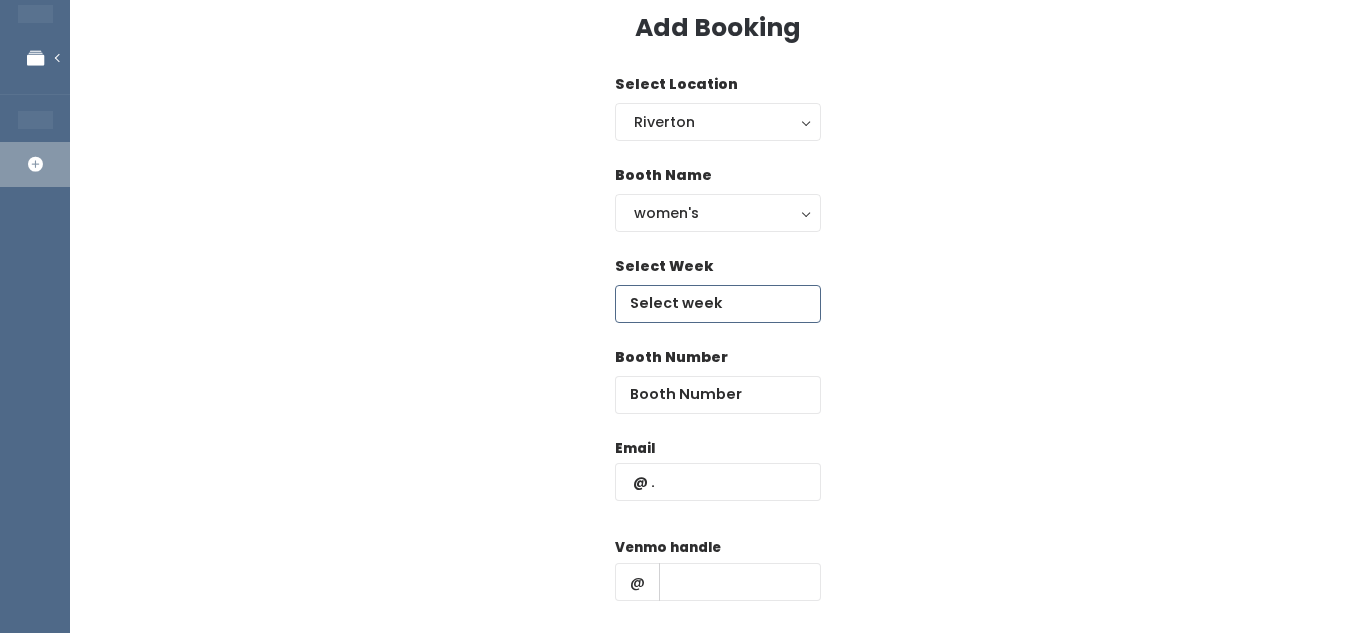 click on "EMPLOYEES
Manage Bookings
Booths by Week
All Bookings
Bookings with Booths
Booth Discounts
Seller Check-in
STORE MANAGER
Add Booking
[PERSON_NAME] Manager" at bounding box center [683, 388] 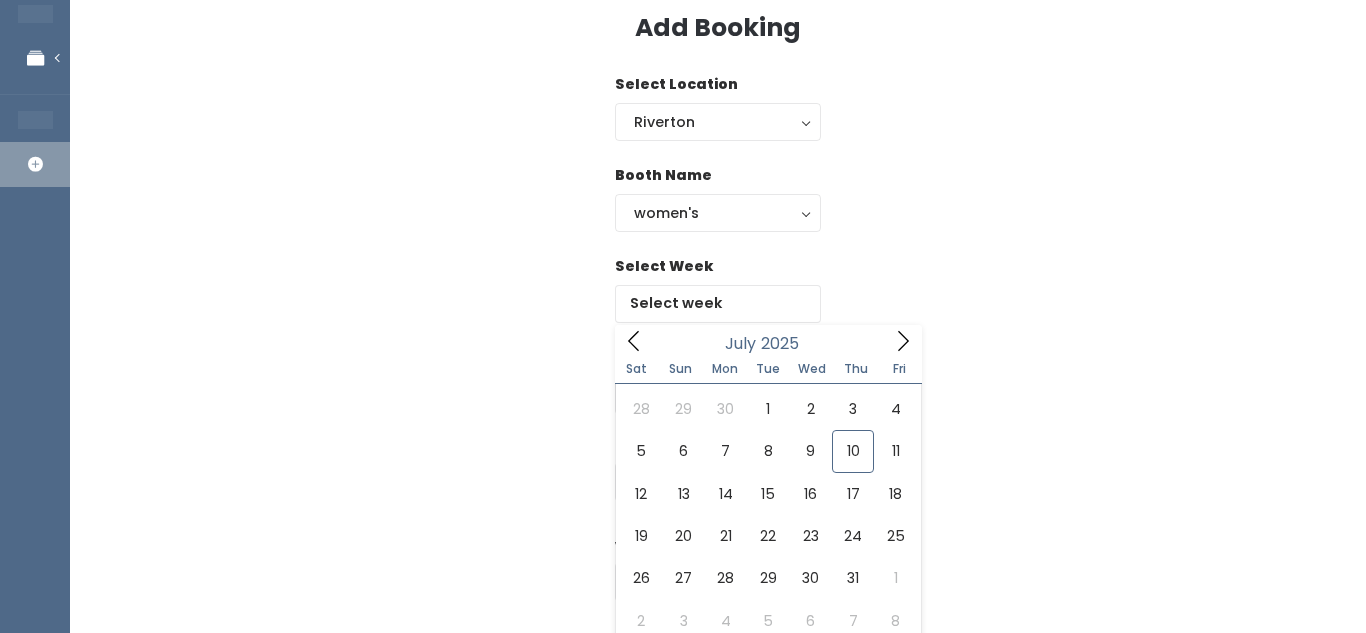 click on "Booth Name
women's
kid's
home
men's
women's" at bounding box center [718, 210] 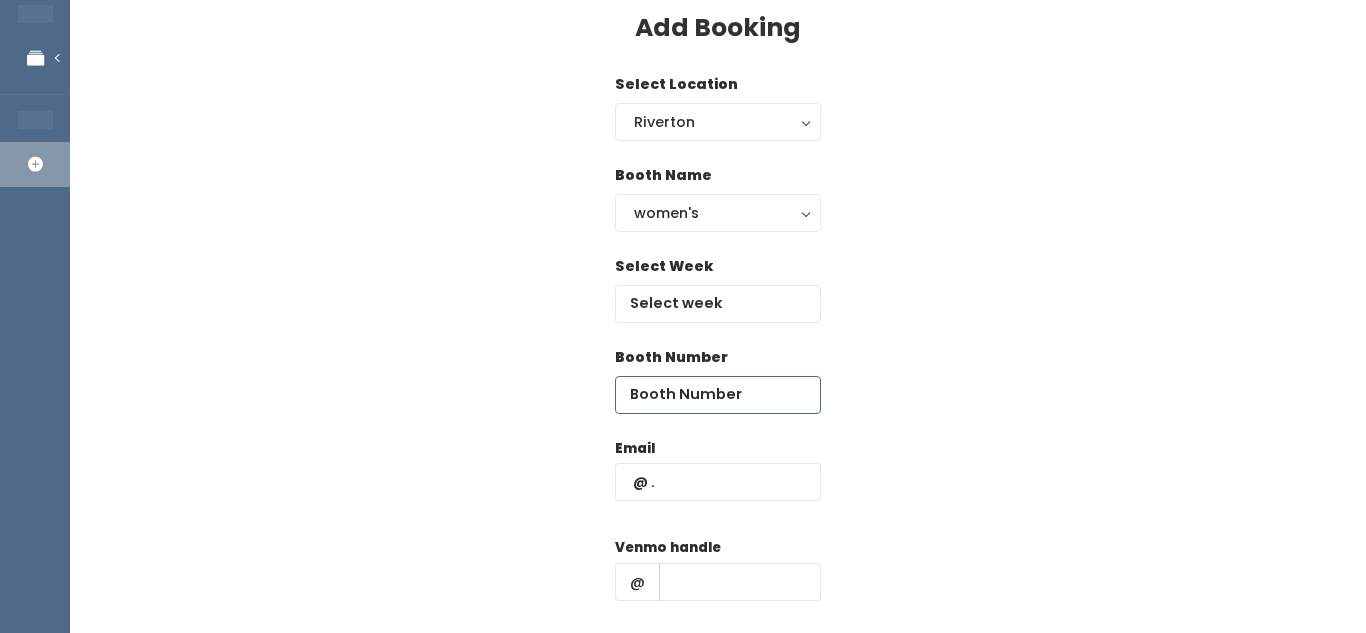 click at bounding box center (718, 395) 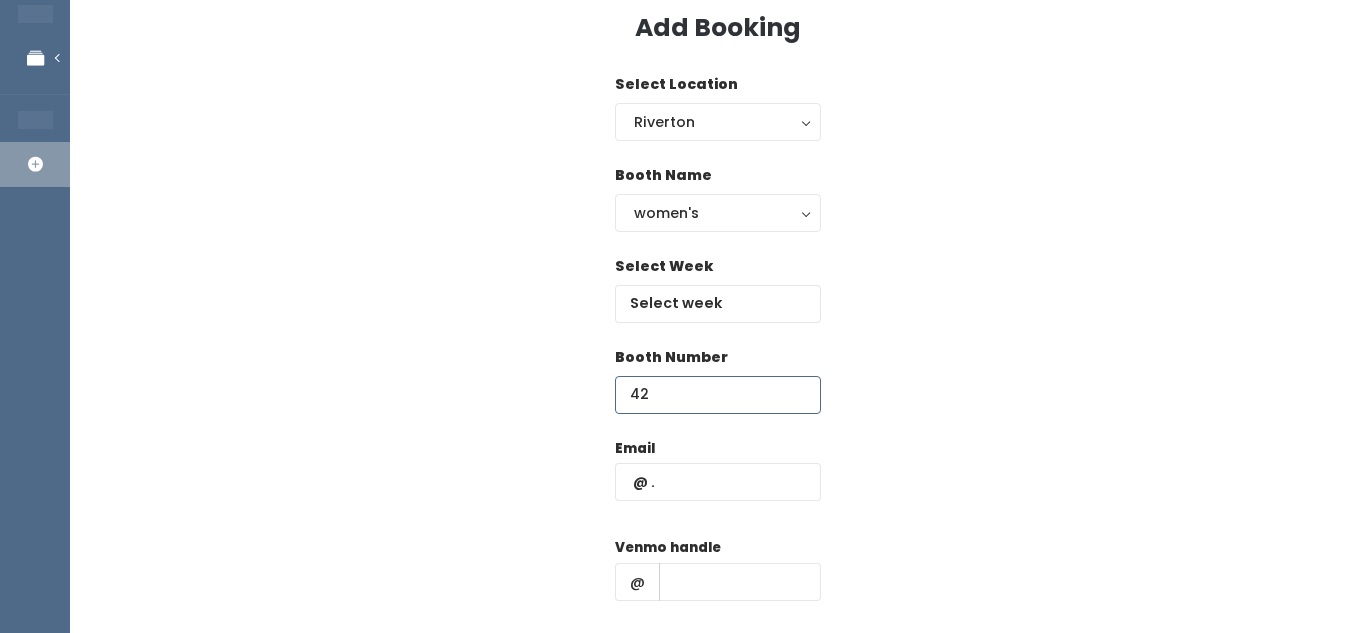type on "42" 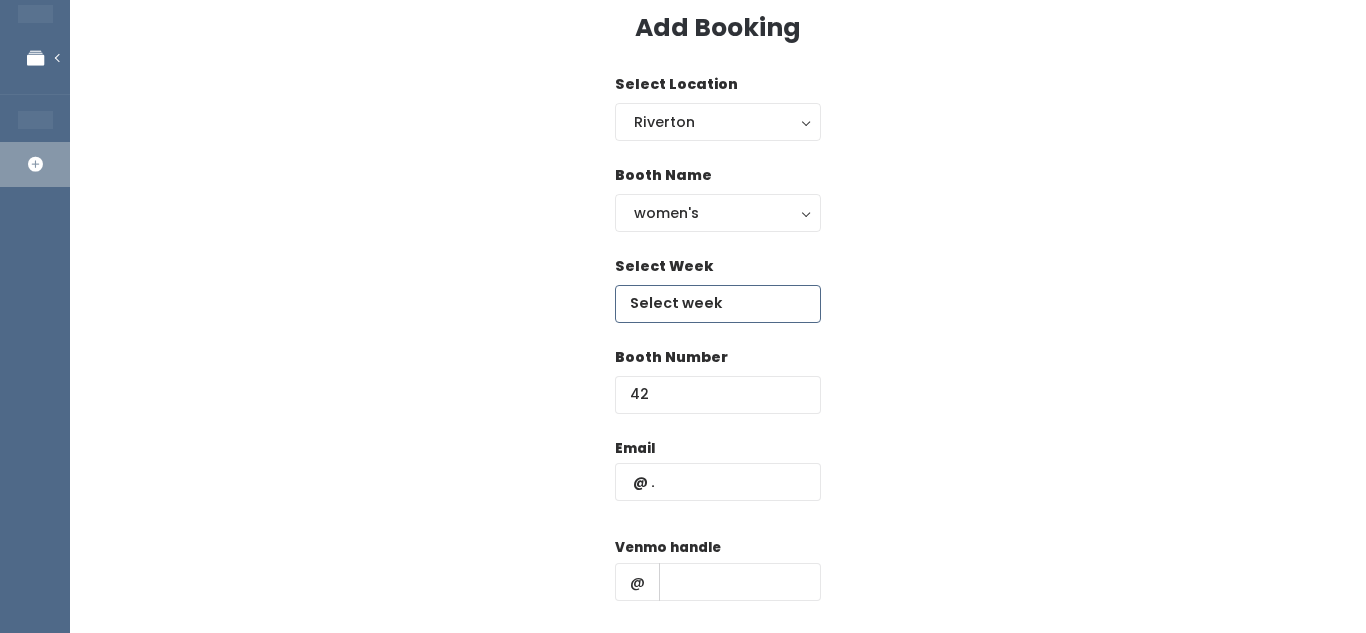 click at bounding box center [718, 304] 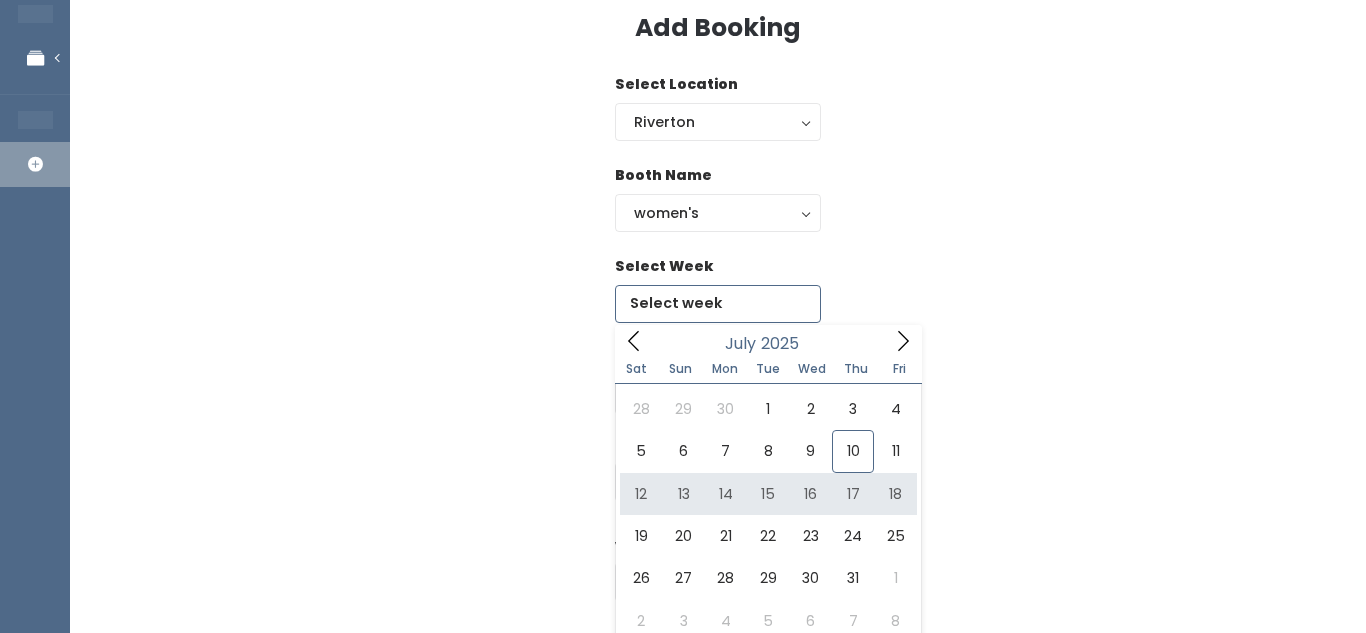 type on "July 12 to July 18" 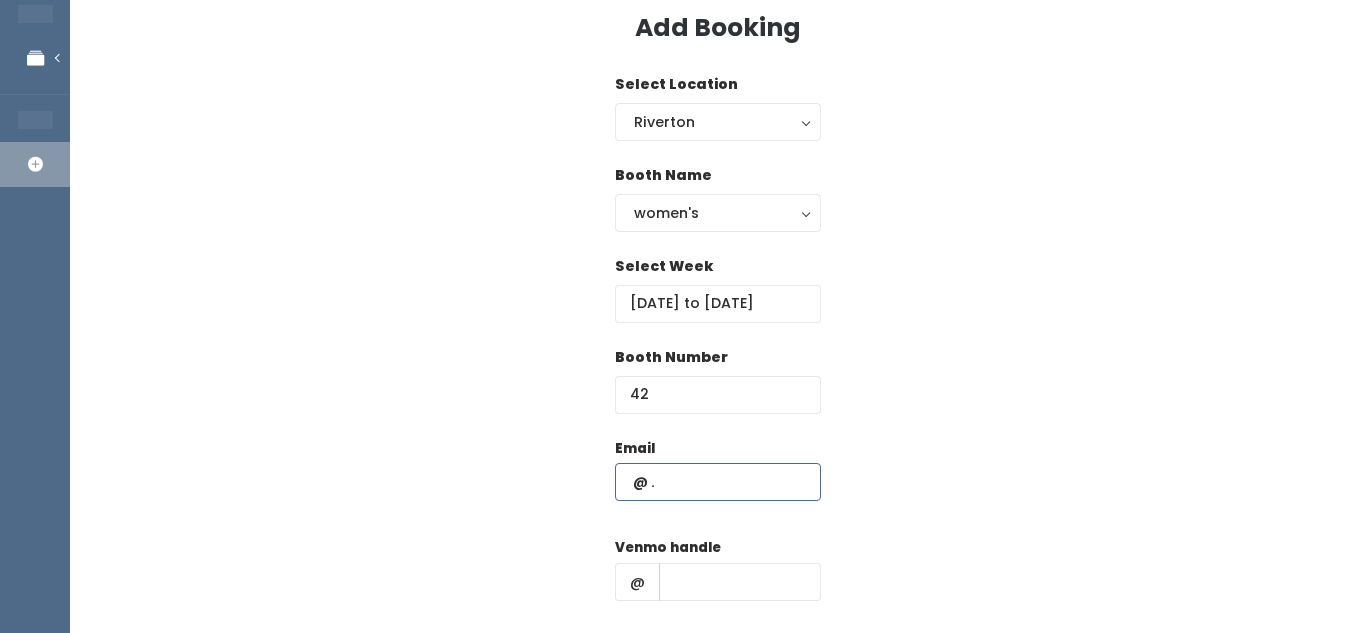 click at bounding box center (718, 482) 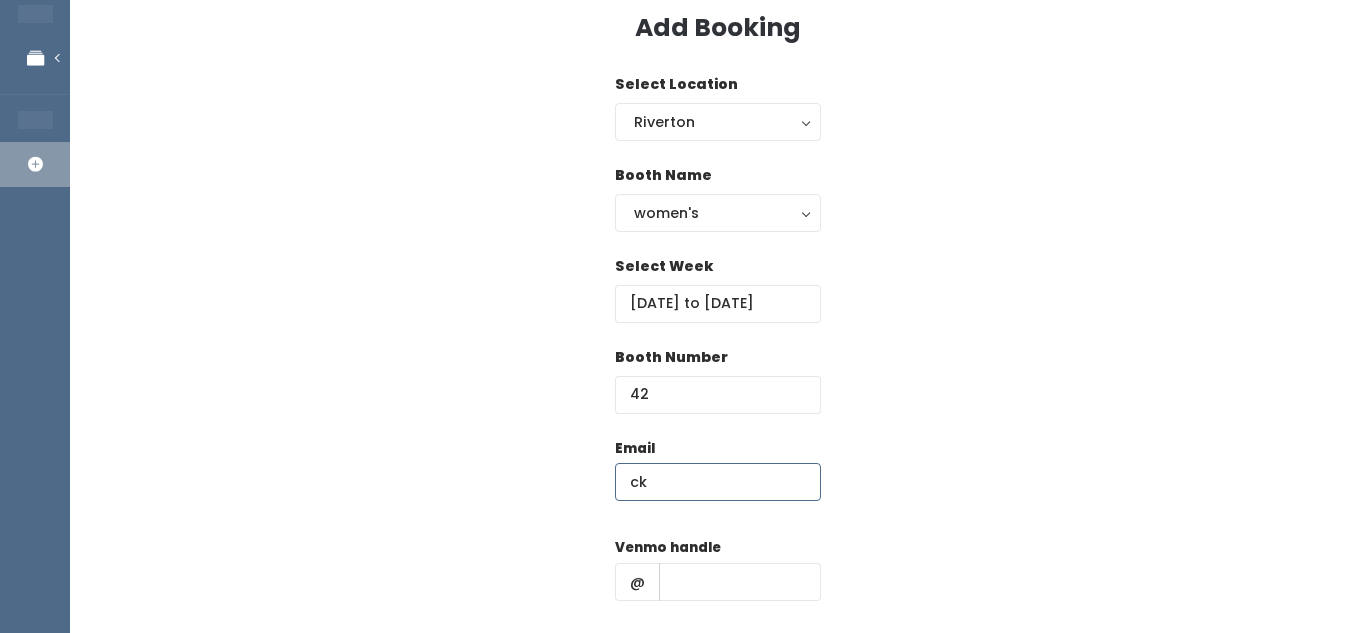 type on "ckfernandeze@gmail.com" 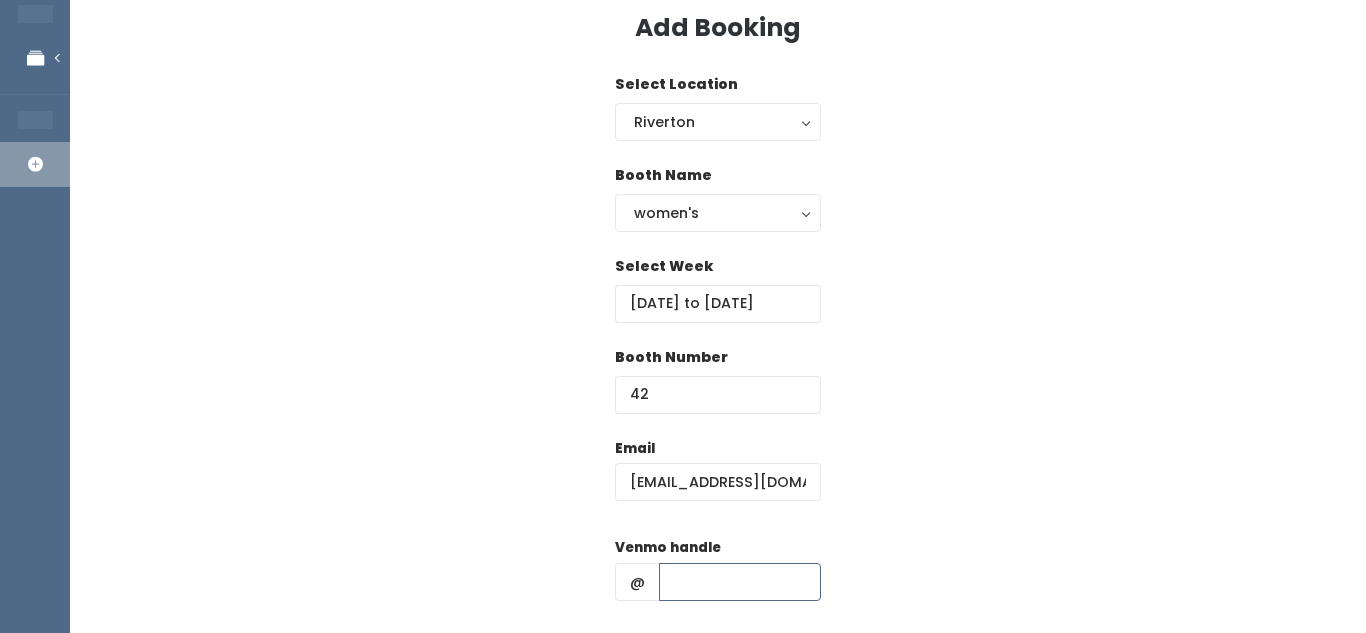 click at bounding box center [740, 582] 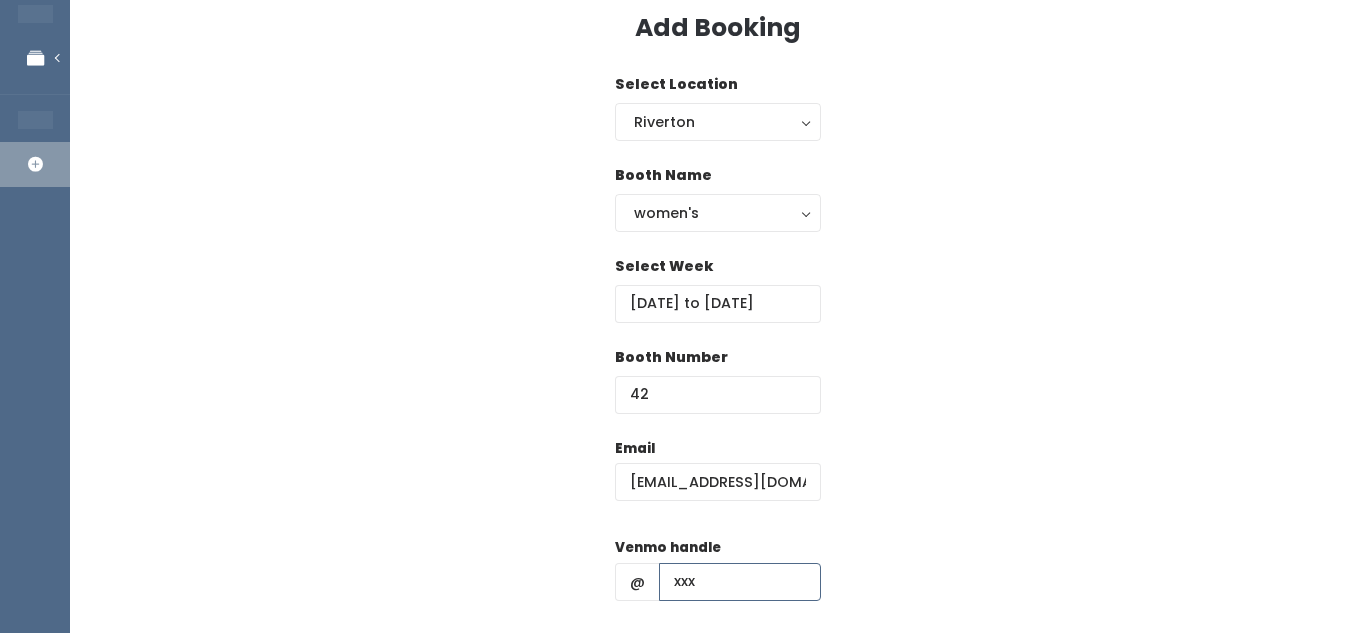 type on "xxx" 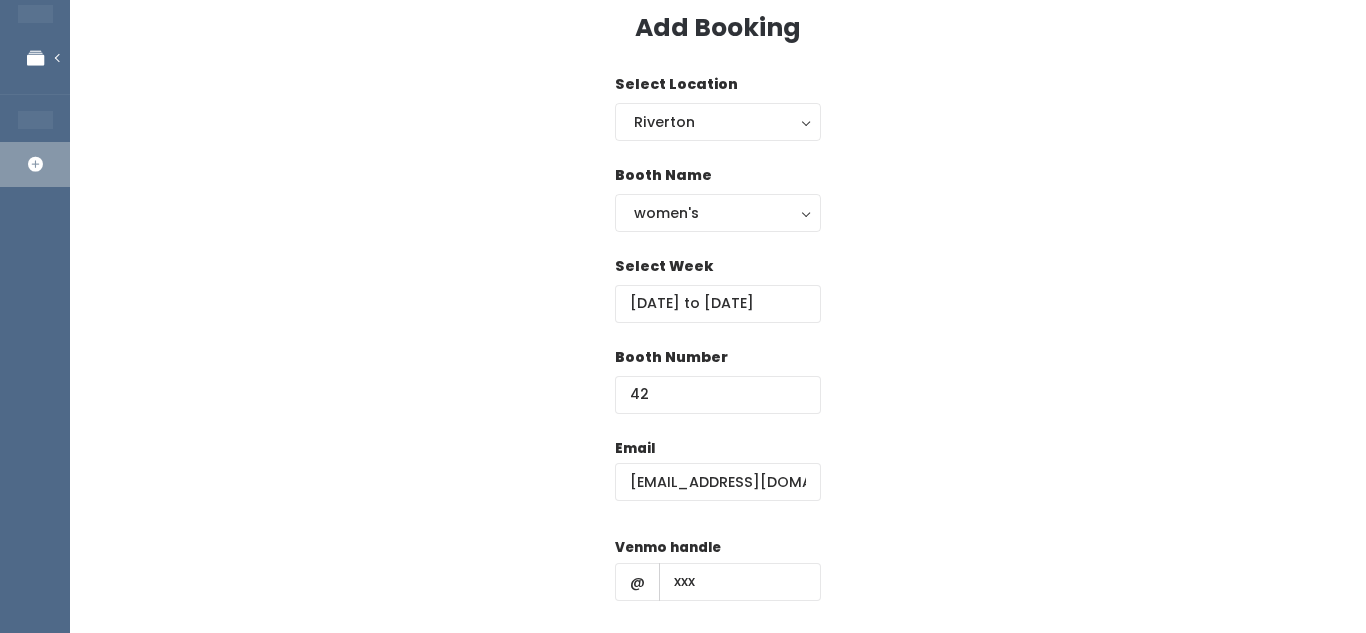 click on "Email
ckfernandeze@gmail.com
Venmo handle
@
xxx
Cell phone number
Create" at bounding box center [718, 614] 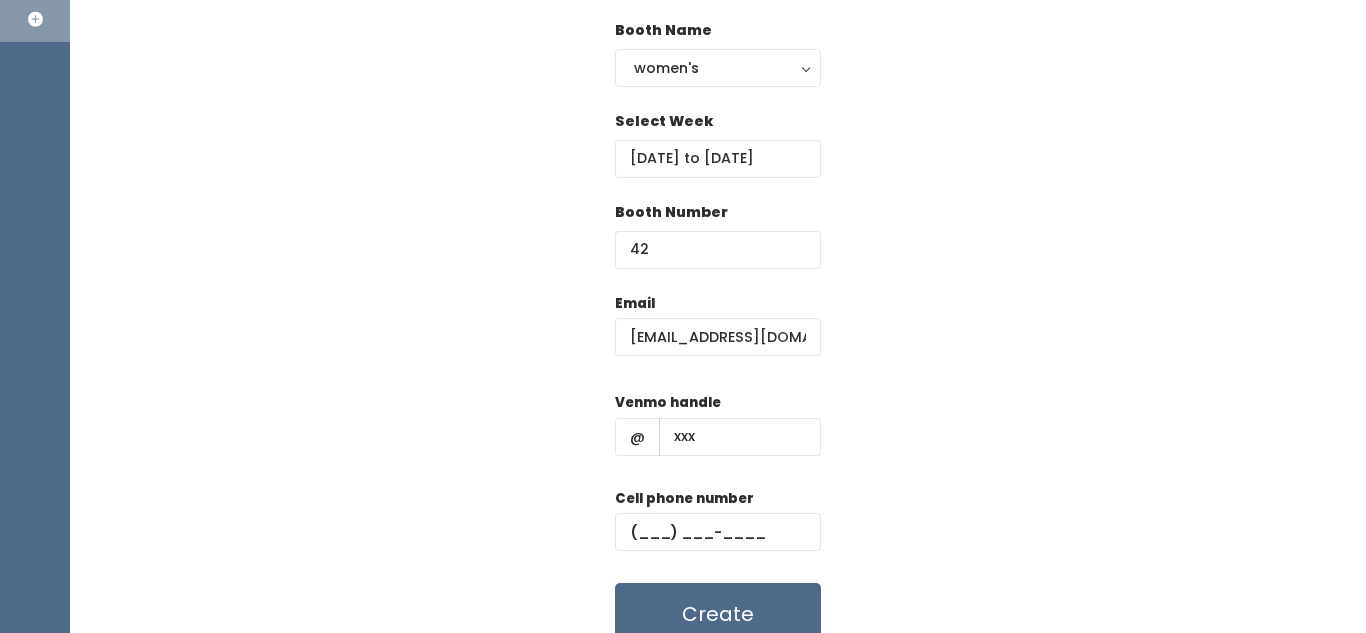 scroll, scrollTop: 263, scrollLeft: 0, axis: vertical 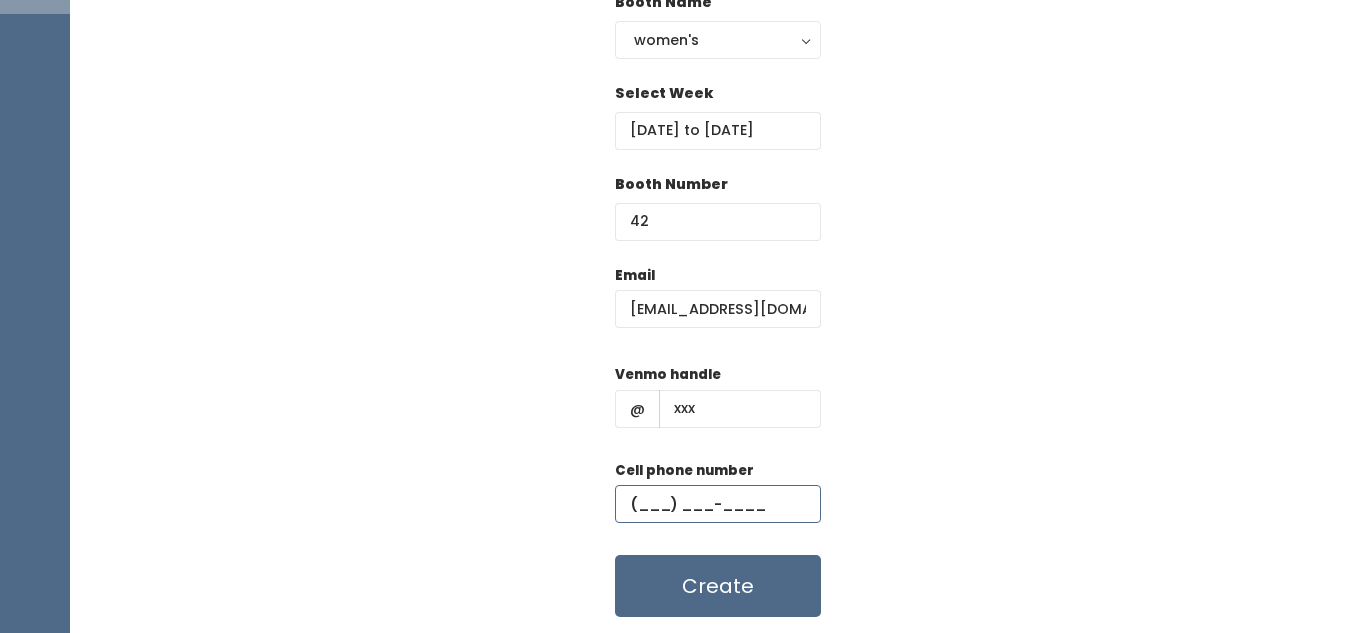 click at bounding box center [718, 504] 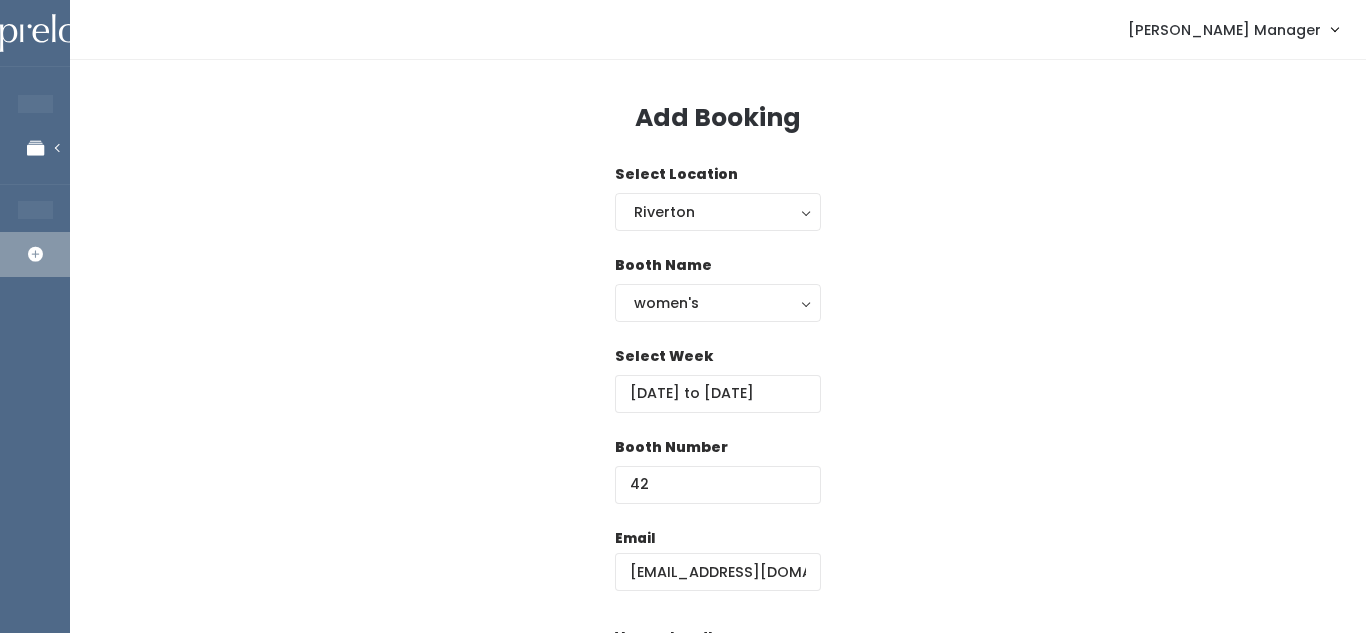scroll, scrollTop: 324, scrollLeft: 0, axis: vertical 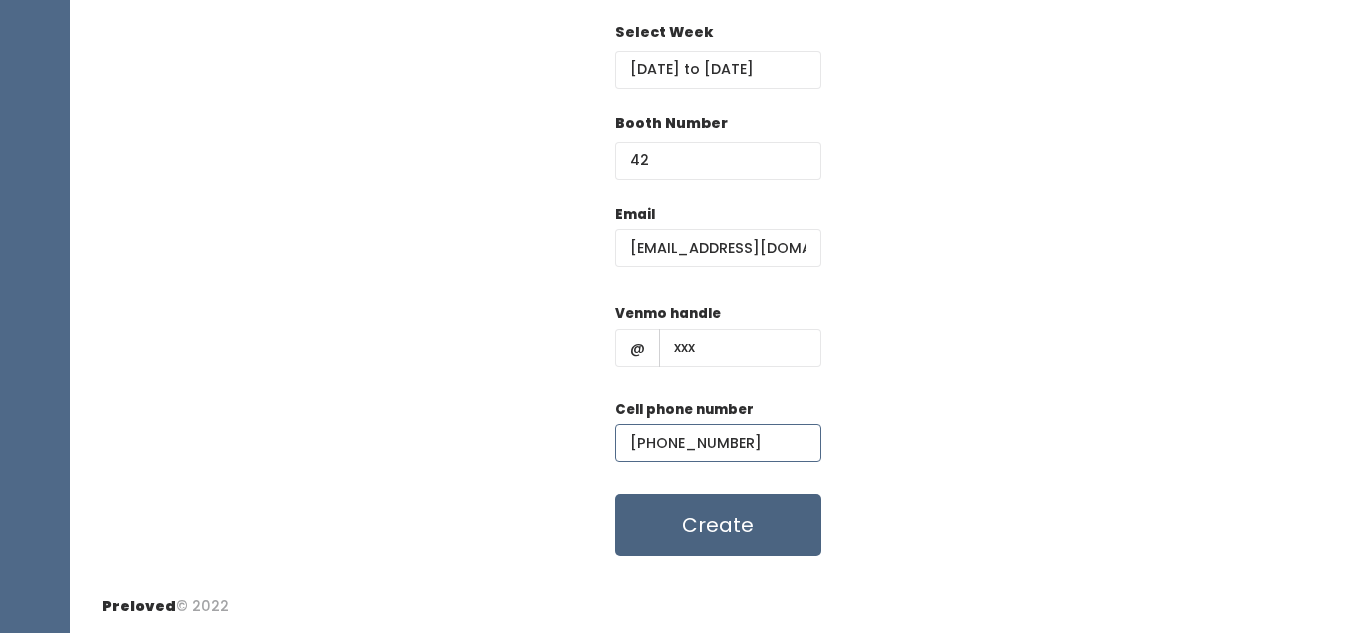 type on "(777) 777-7777" 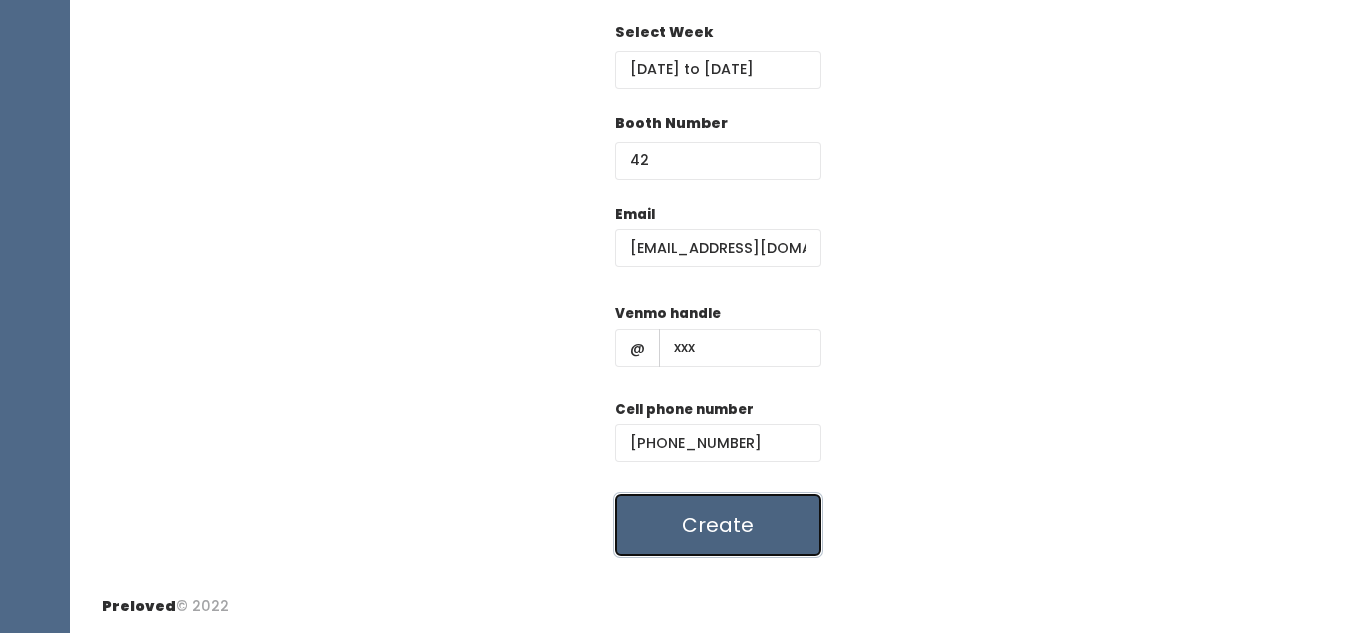 click on "Create" at bounding box center [718, 525] 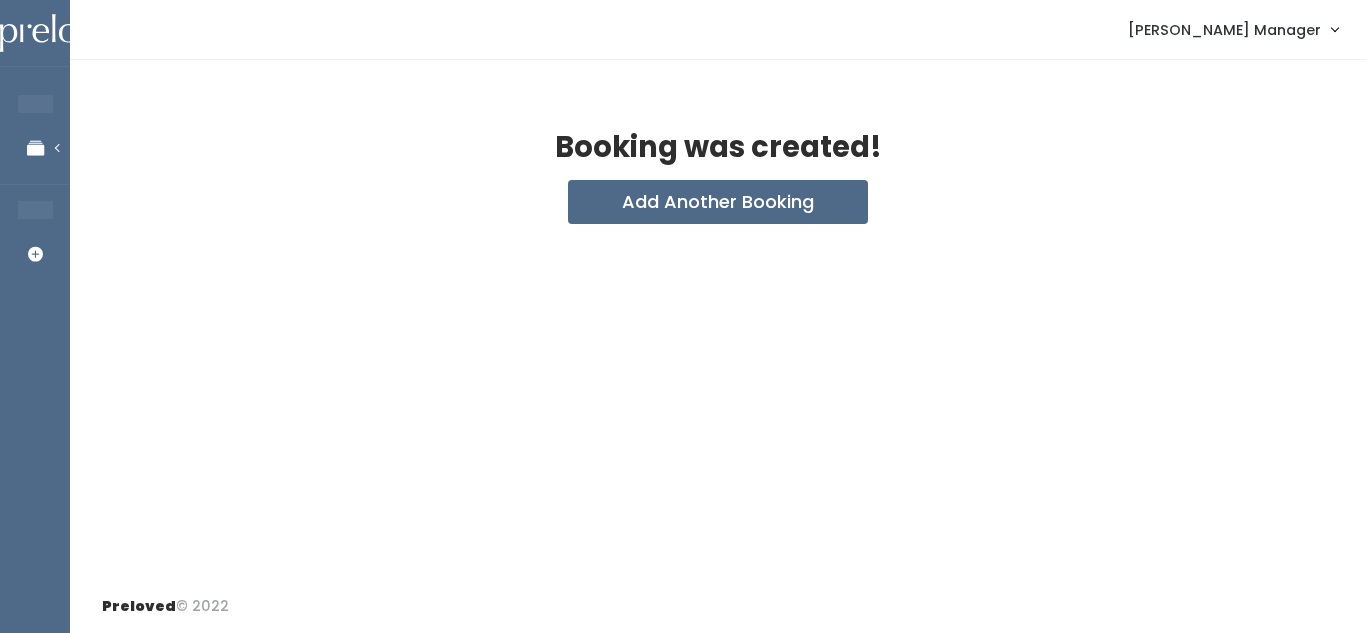 scroll, scrollTop: 0, scrollLeft: 0, axis: both 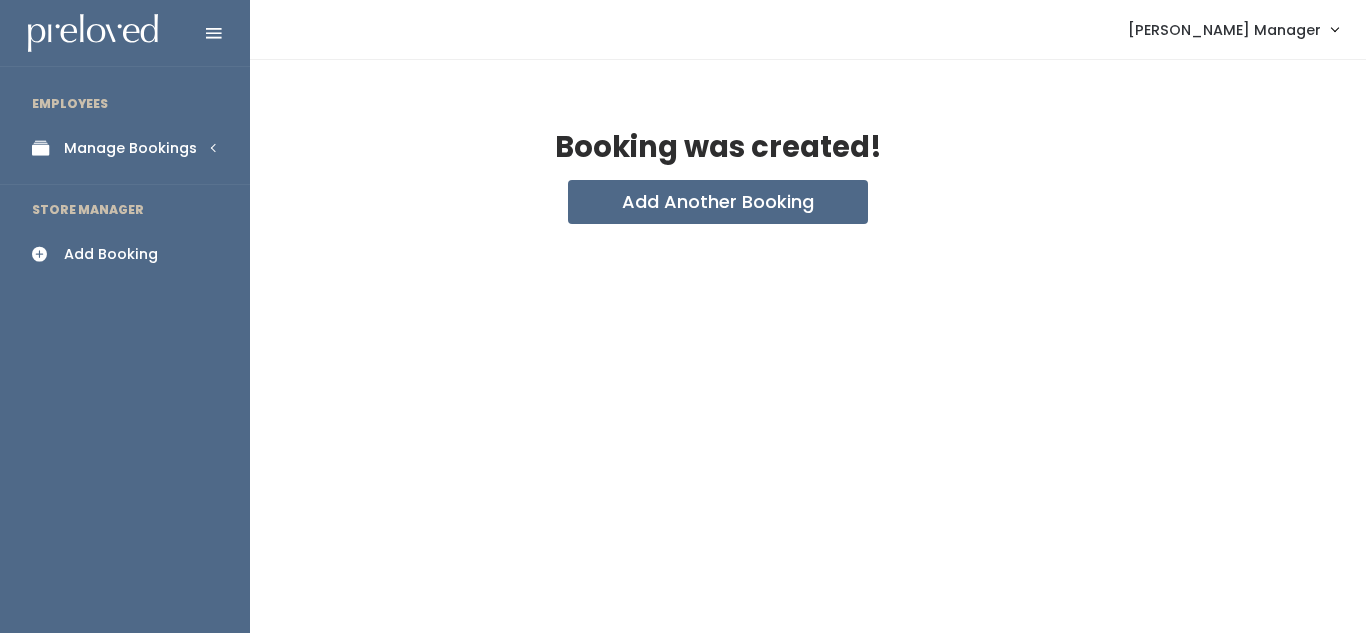click on "Manage Bookings" at bounding box center (125, 148) 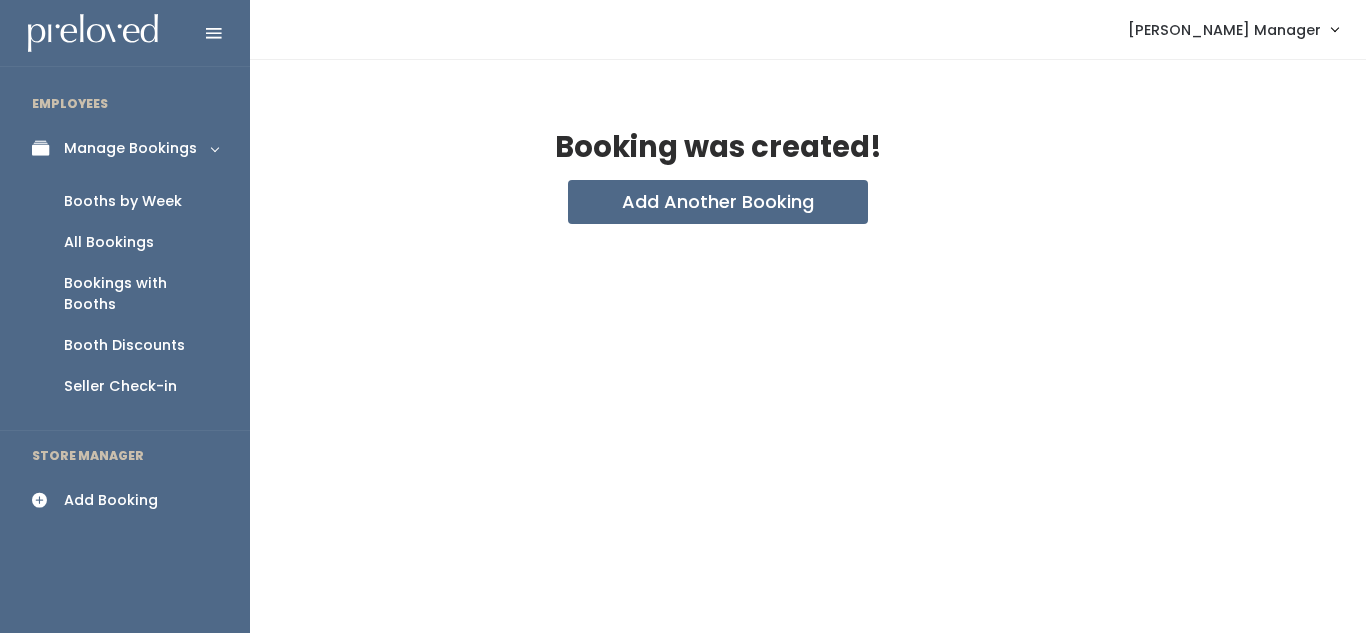 click on "Booths by Week" at bounding box center [123, 201] 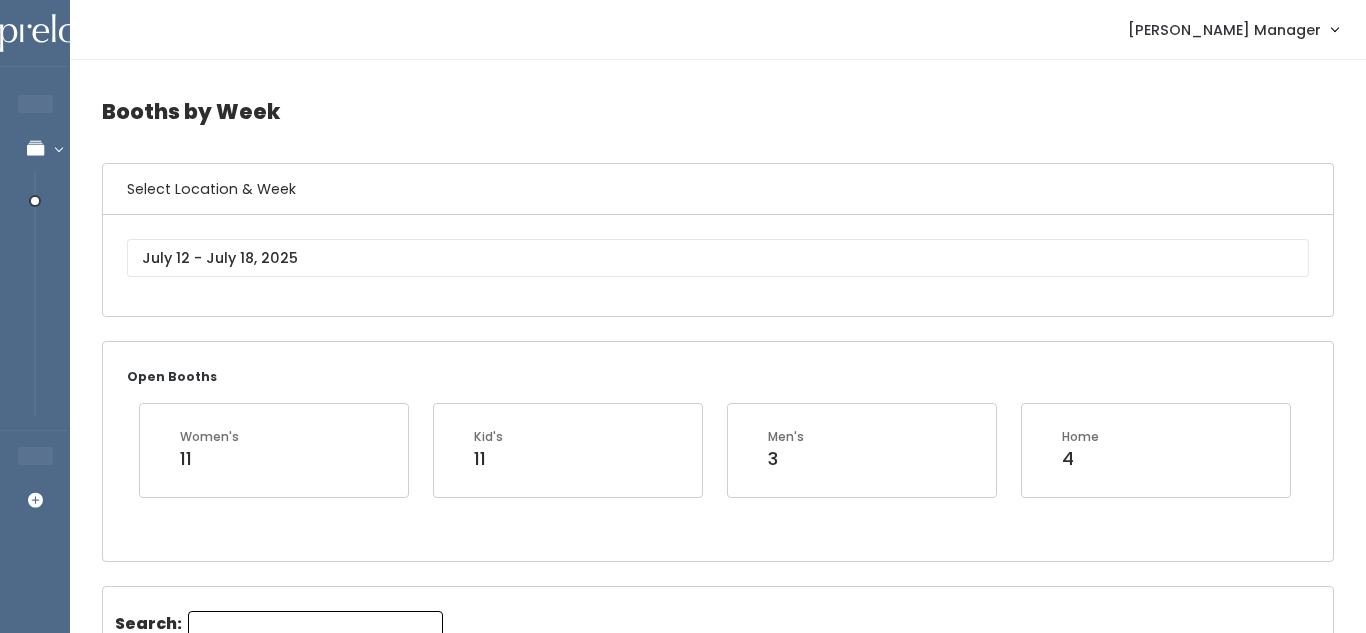scroll, scrollTop: 0, scrollLeft: 0, axis: both 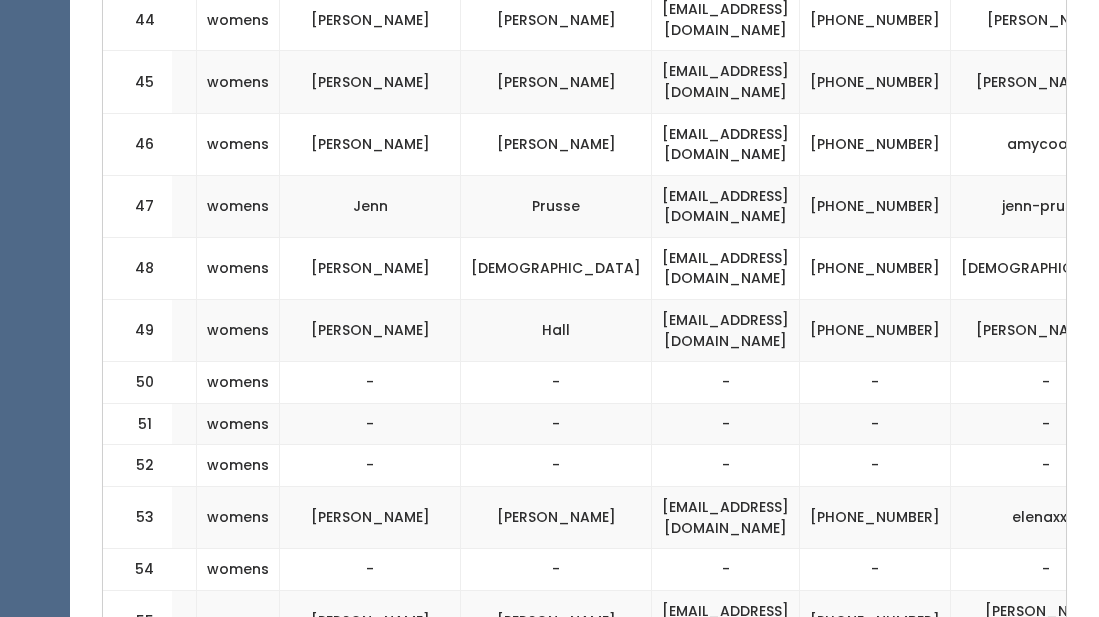 click on "[EMAIL_ADDRESS][DOMAIN_NAME]" at bounding box center [726, 331] 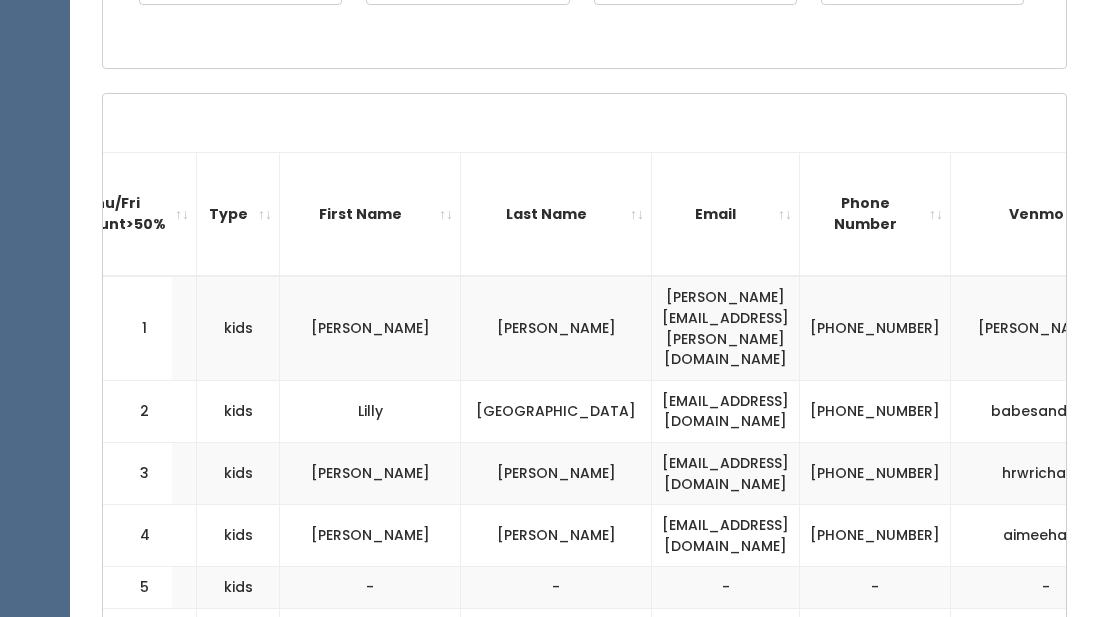 scroll, scrollTop: 552, scrollLeft: 0, axis: vertical 